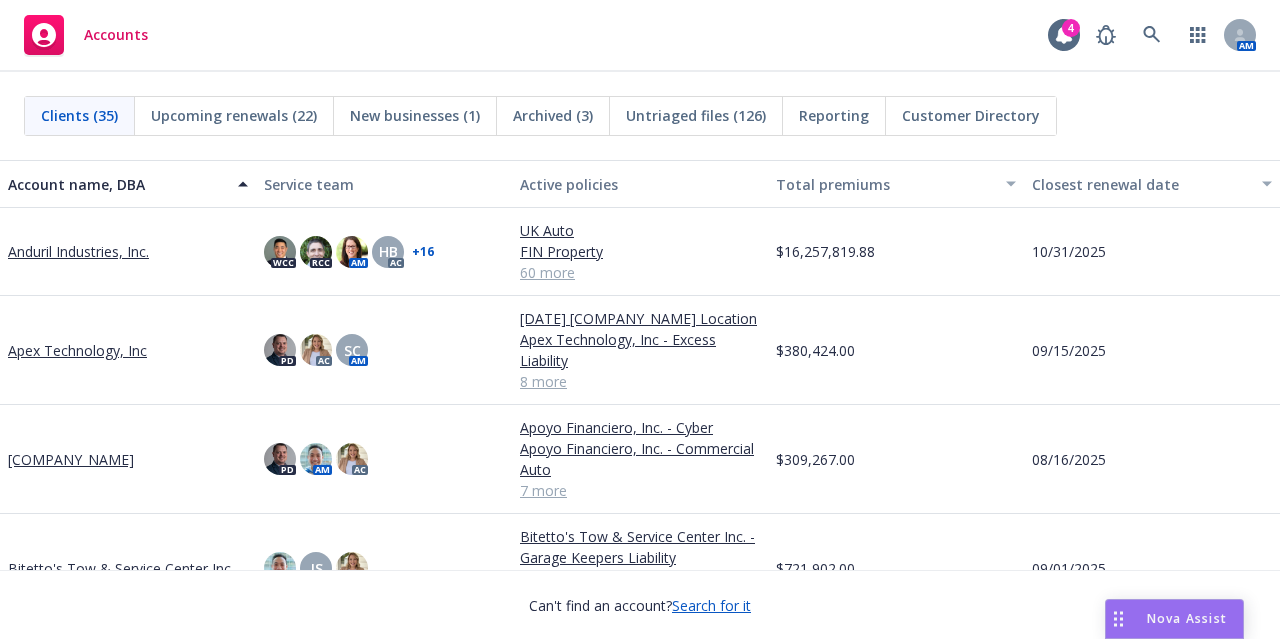 scroll, scrollTop: 0, scrollLeft: 0, axis: both 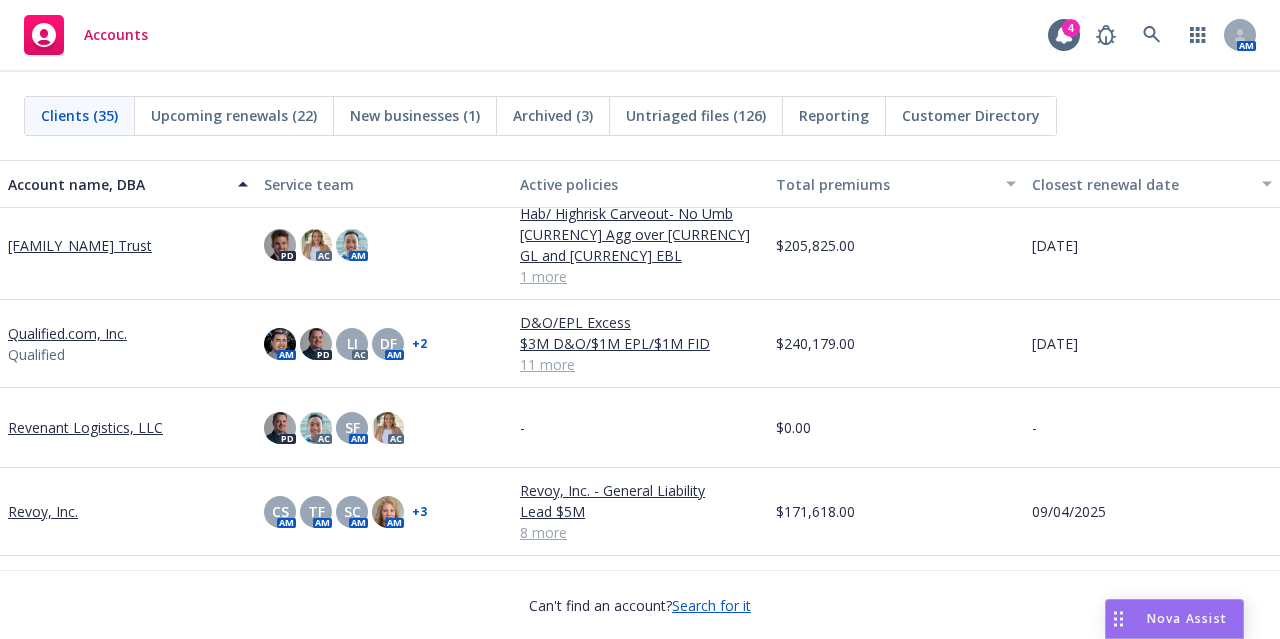 click on "Qualified.com, Inc." at bounding box center [67, 333] 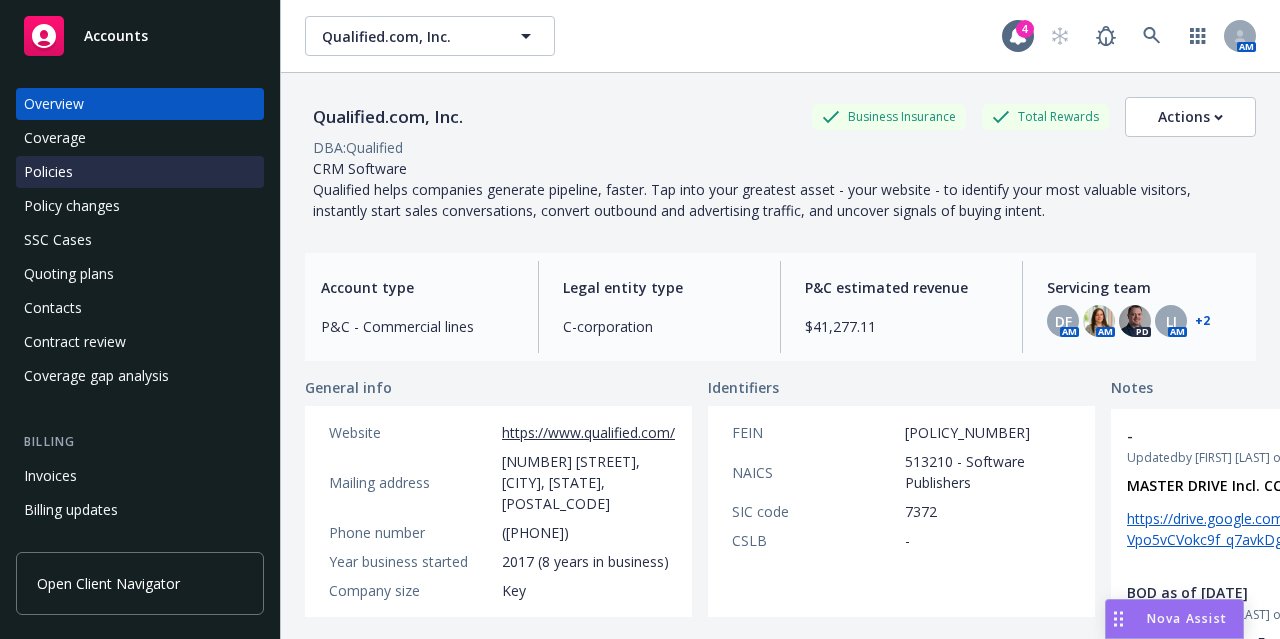 click on "Policies" at bounding box center (140, 172) 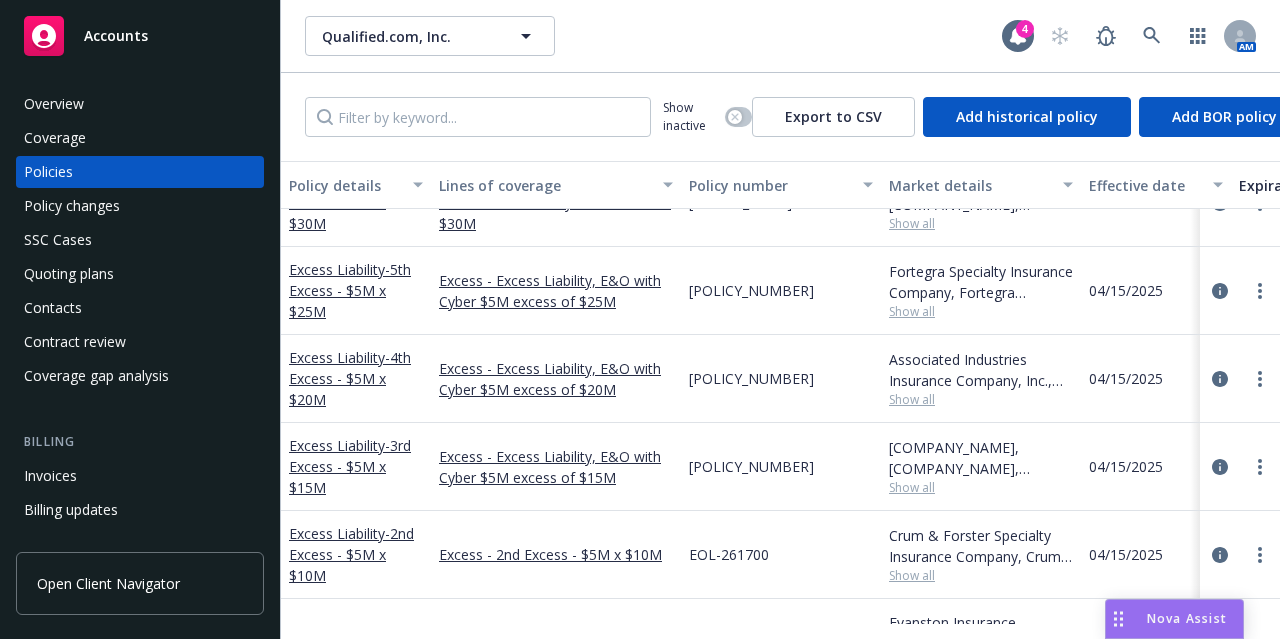 scroll, scrollTop: 299, scrollLeft: 0, axis: vertical 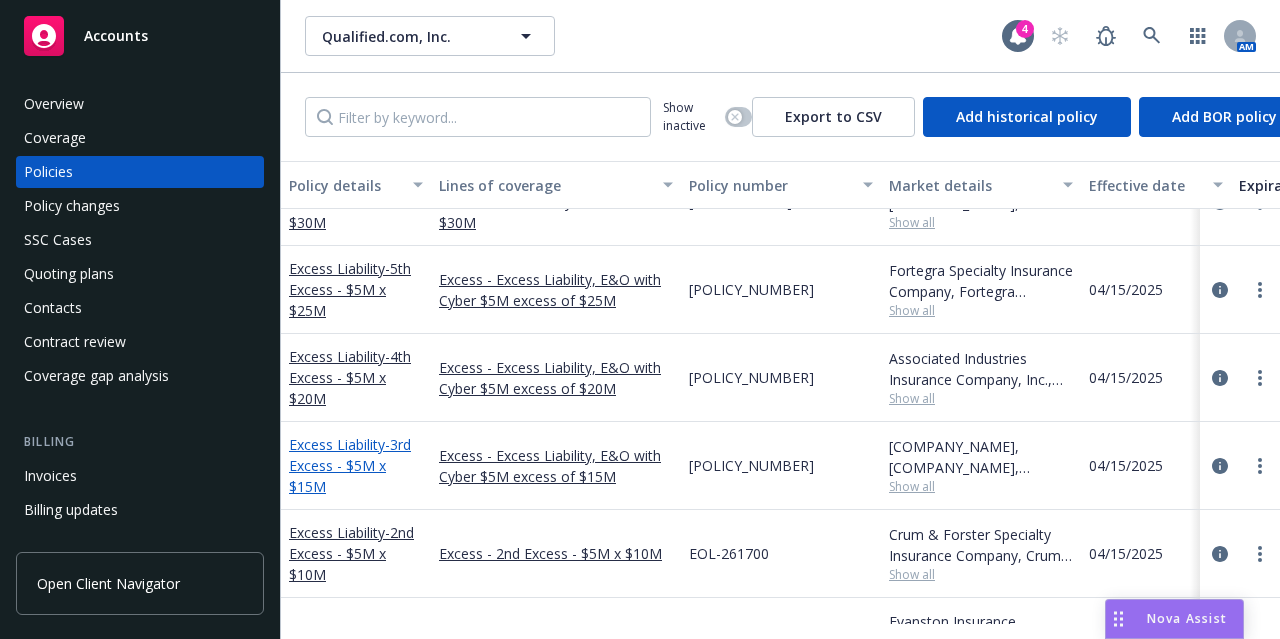 click on "-  3rd Excess - $5M x $15M" at bounding box center [350, 465] 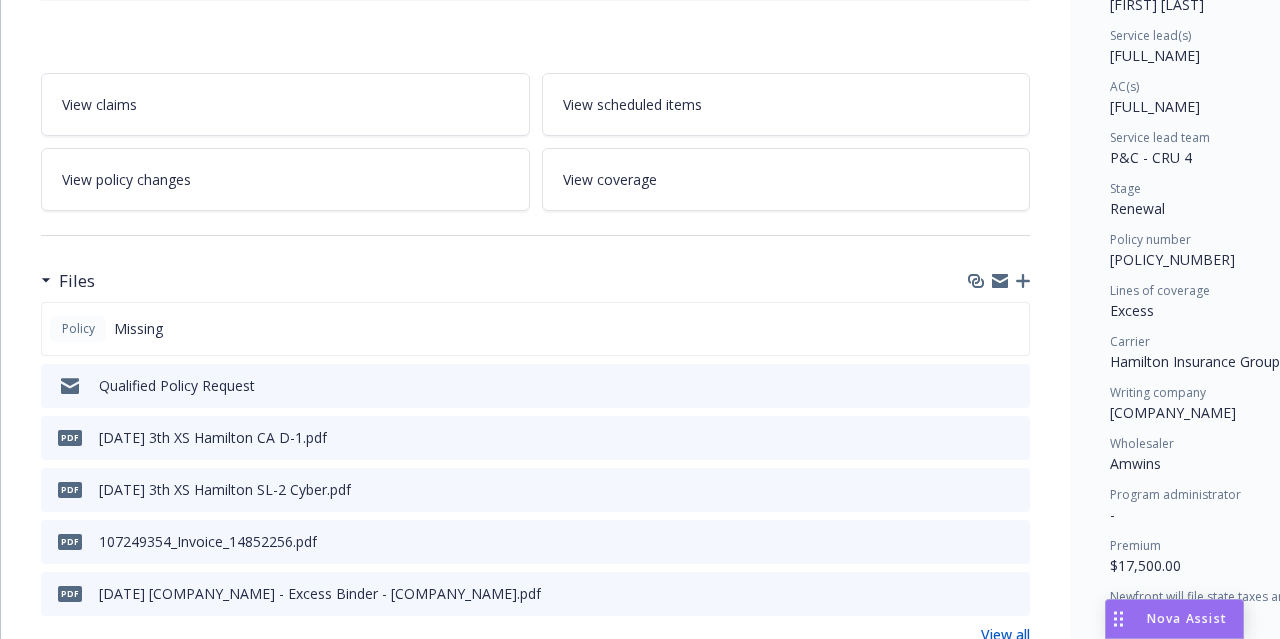 scroll, scrollTop: 0, scrollLeft: 0, axis: both 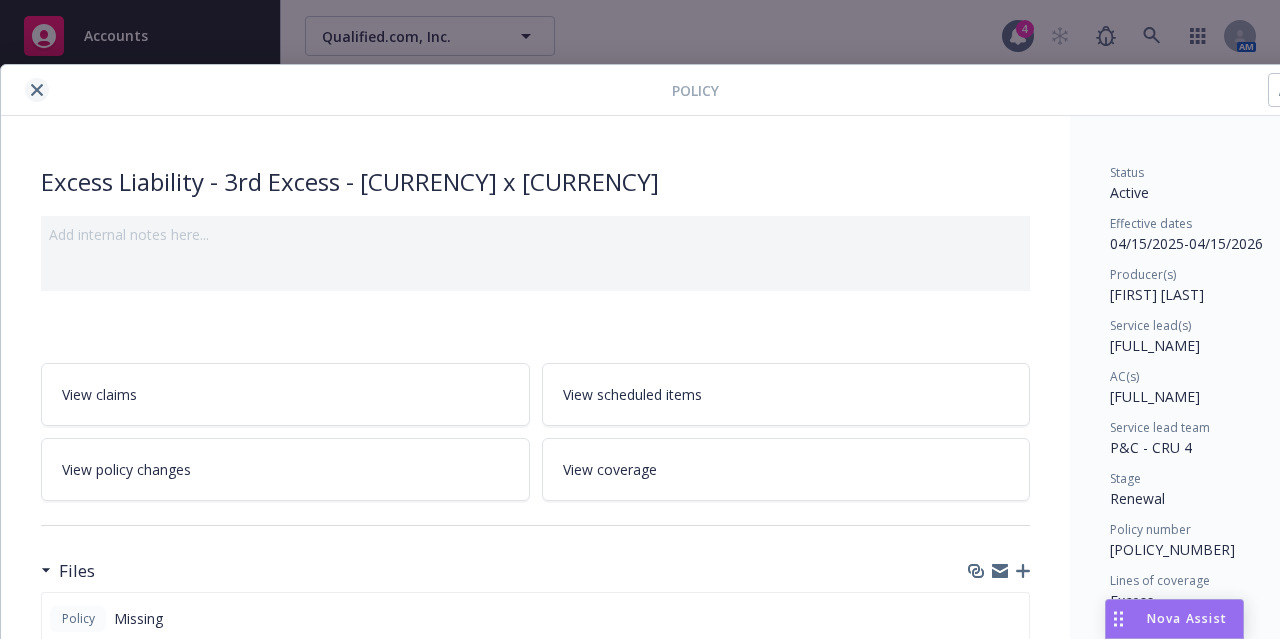 click at bounding box center (37, 90) 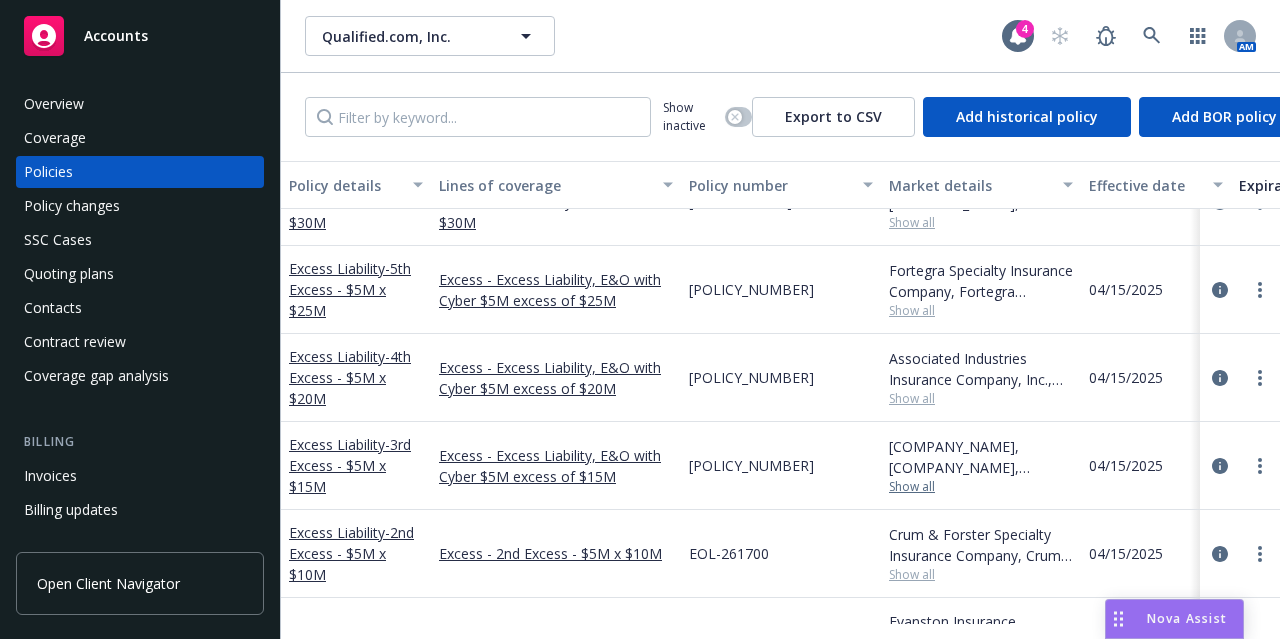 click on "Show all" at bounding box center (981, 487) 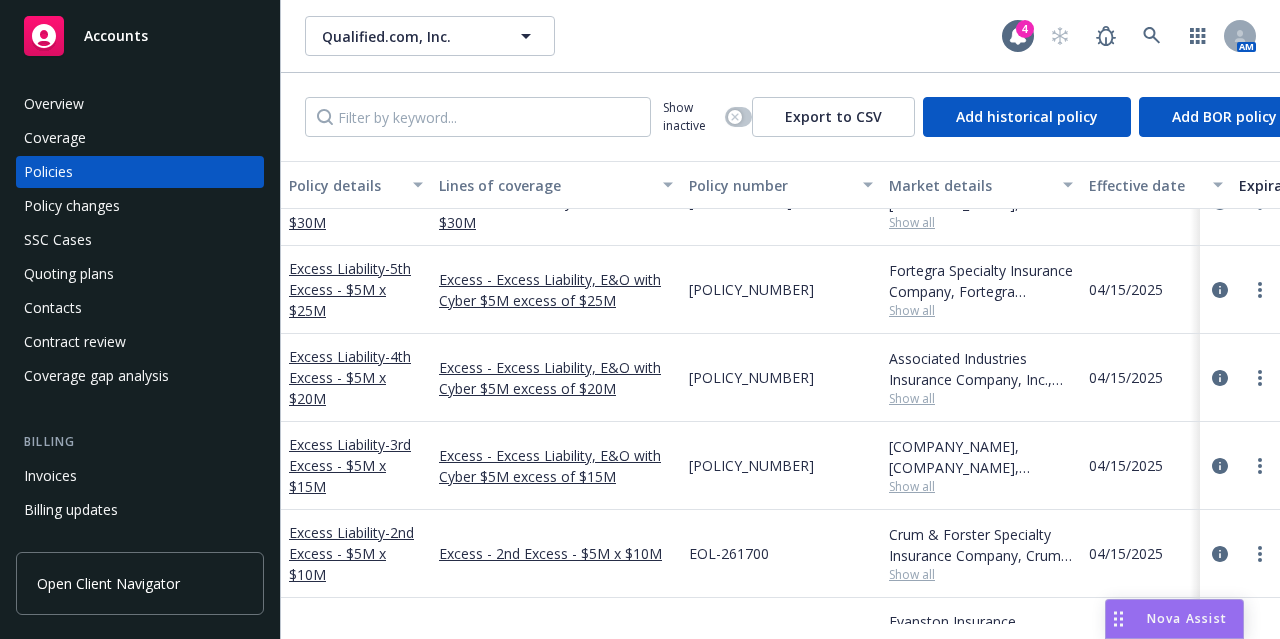 click on "Qualified.com, Inc. Qualified.com, Inc." at bounding box center (653, 36) 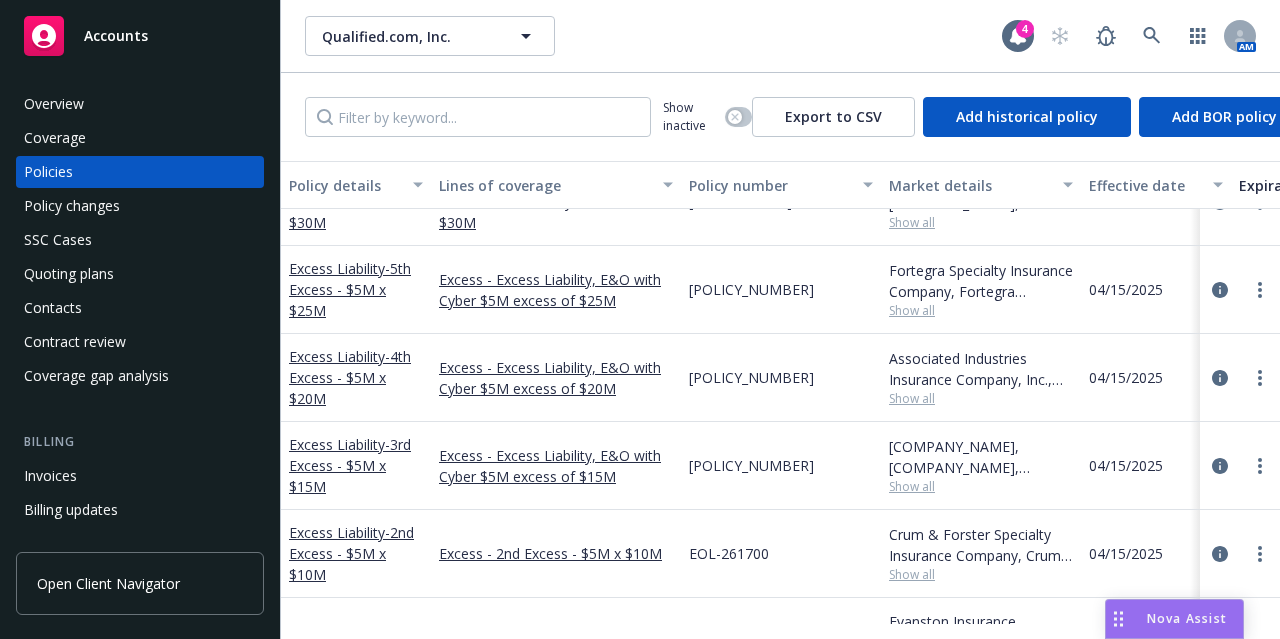 click on "Qualified.com, Inc. Qualified.com, Inc." at bounding box center [653, 36] 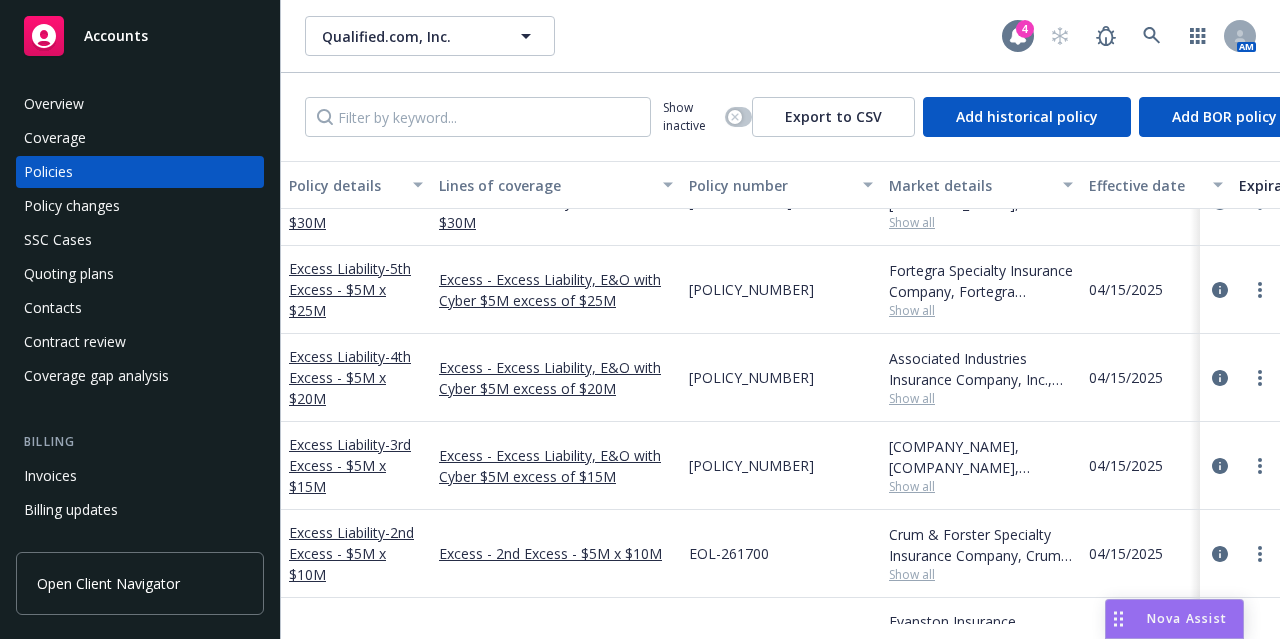 click 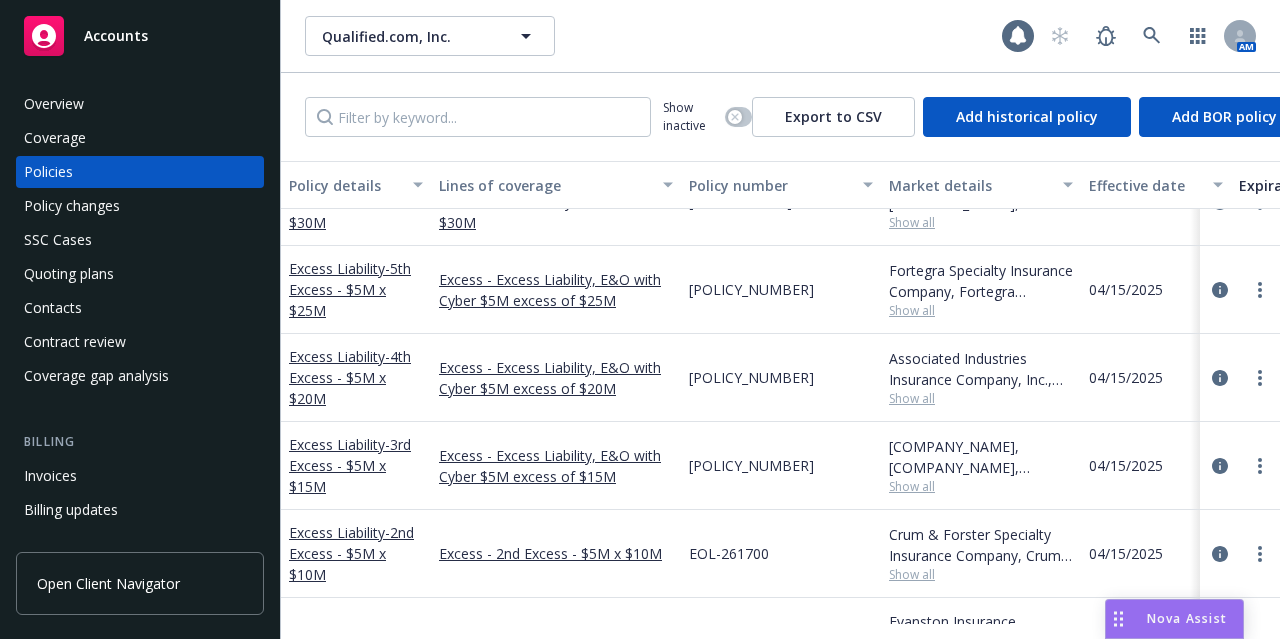 click on "Qualified.com, Inc. Qualified.com, Inc." at bounding box center (653, 36) 